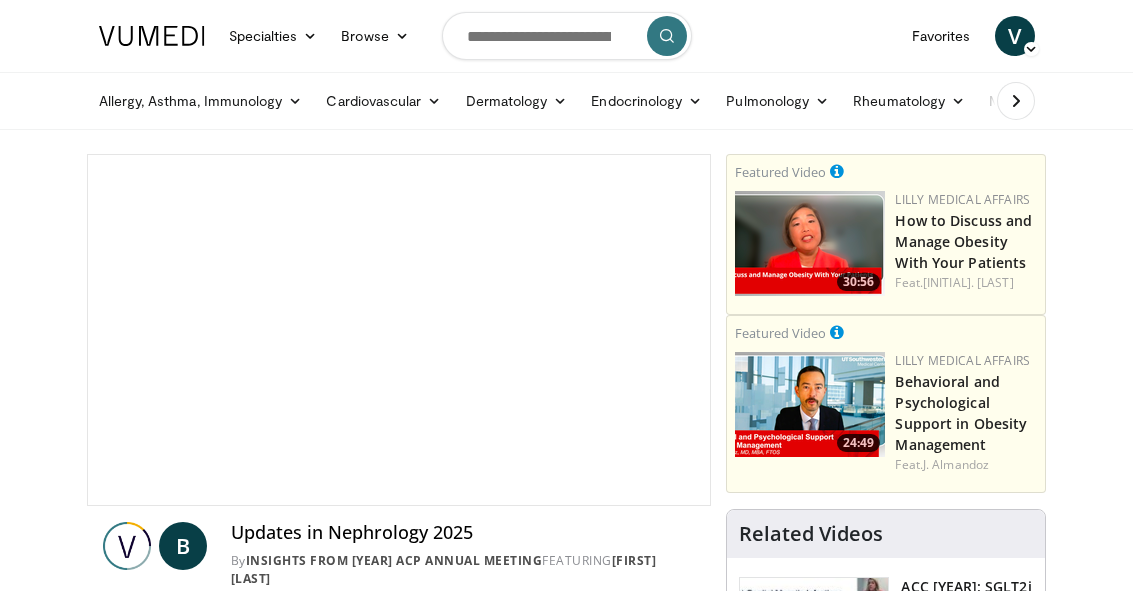 scroll, scrollTop: 0, scrollLeft: 0, axis: both 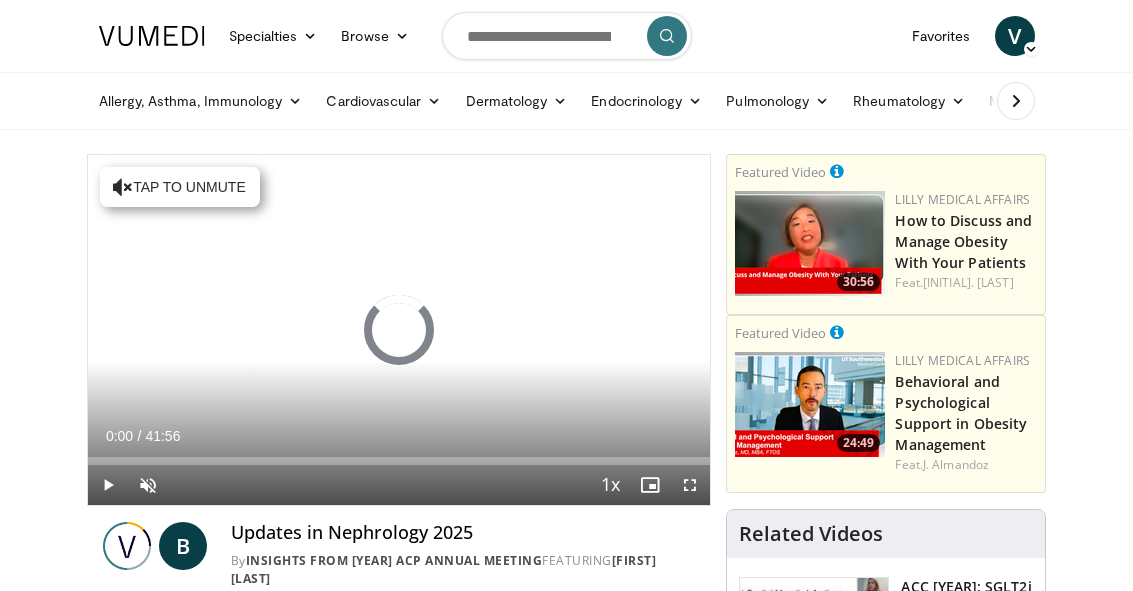 click at bounding box center [690, 485] 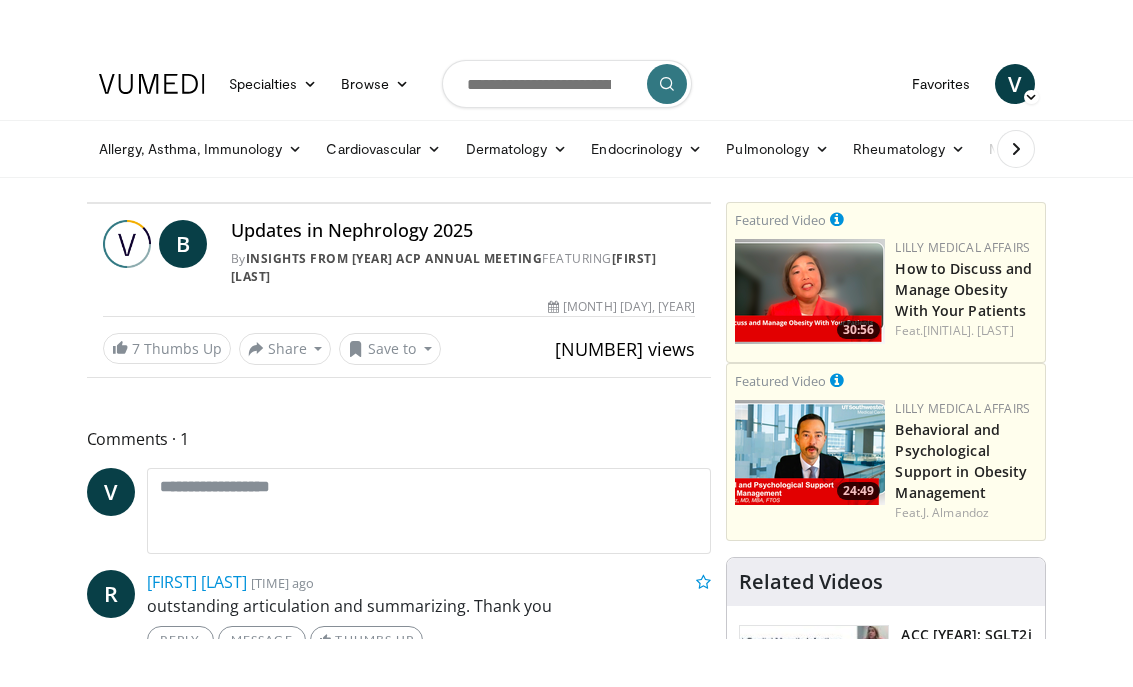 scroll, scrollTop: 24, scrollLeft: 0, axis: vertical 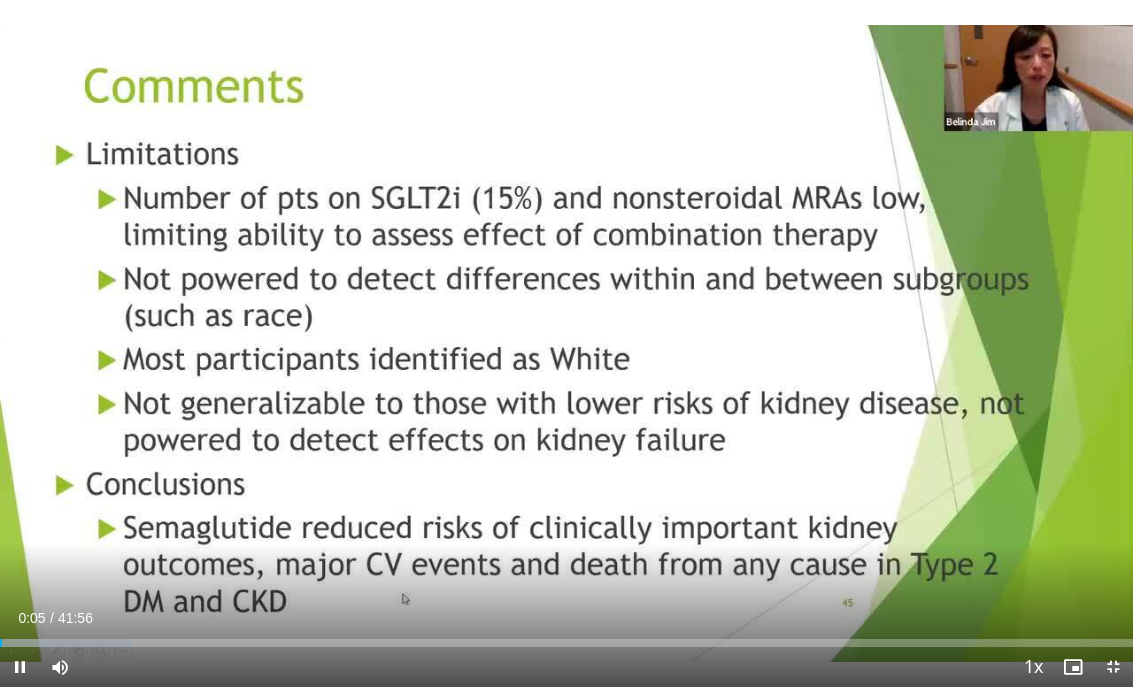 click at bounding box center [886, 344] 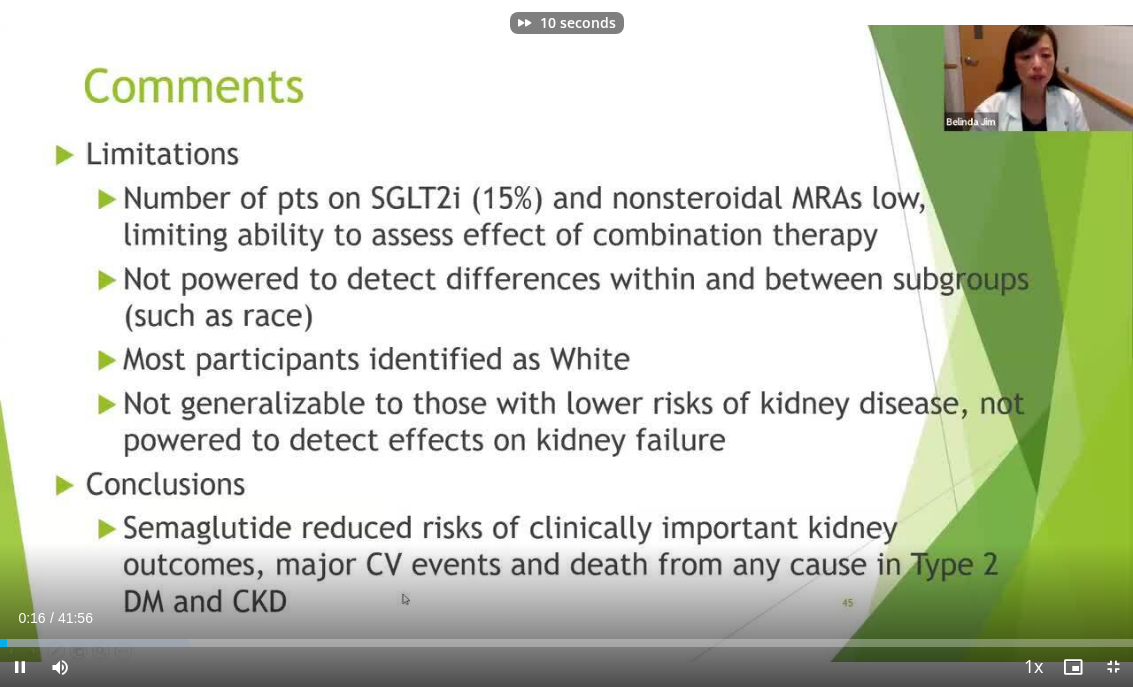 click at bounding box center [886, 344] 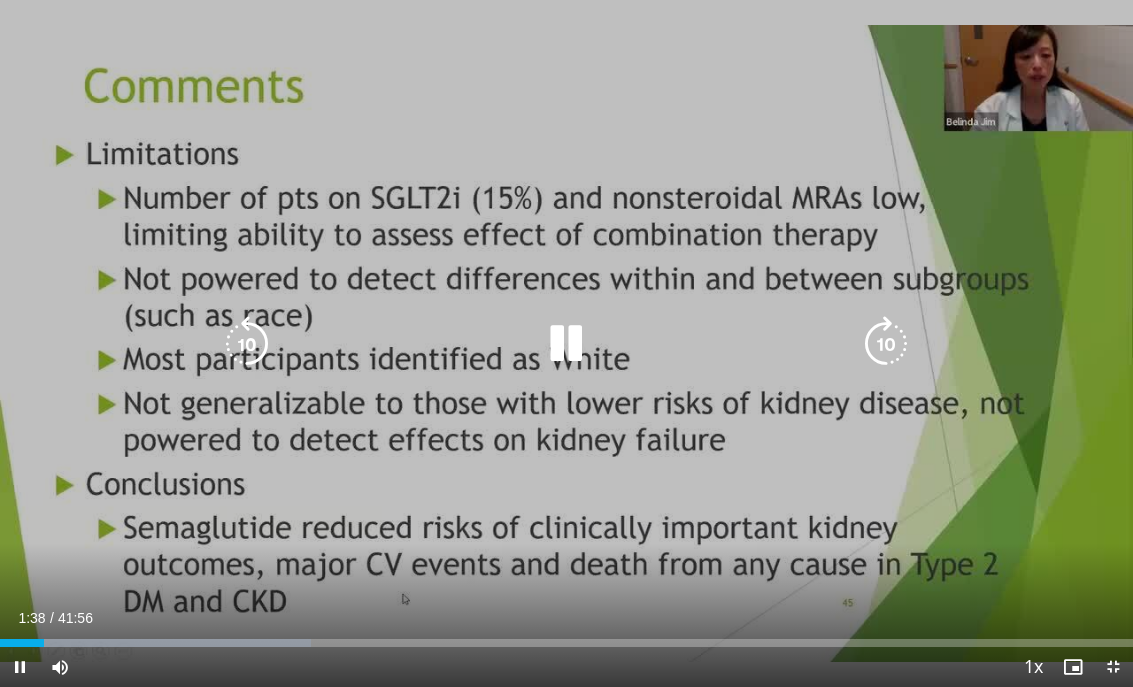 click at bounding box center (247, 344) 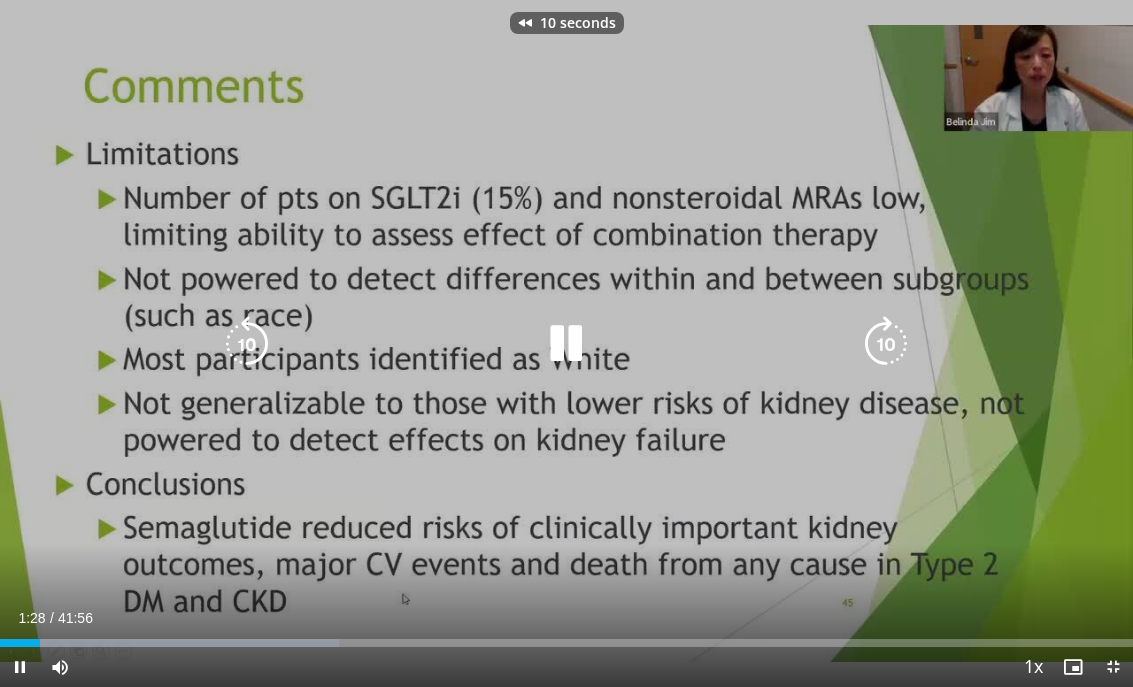 click at bounding box center [247, 344] 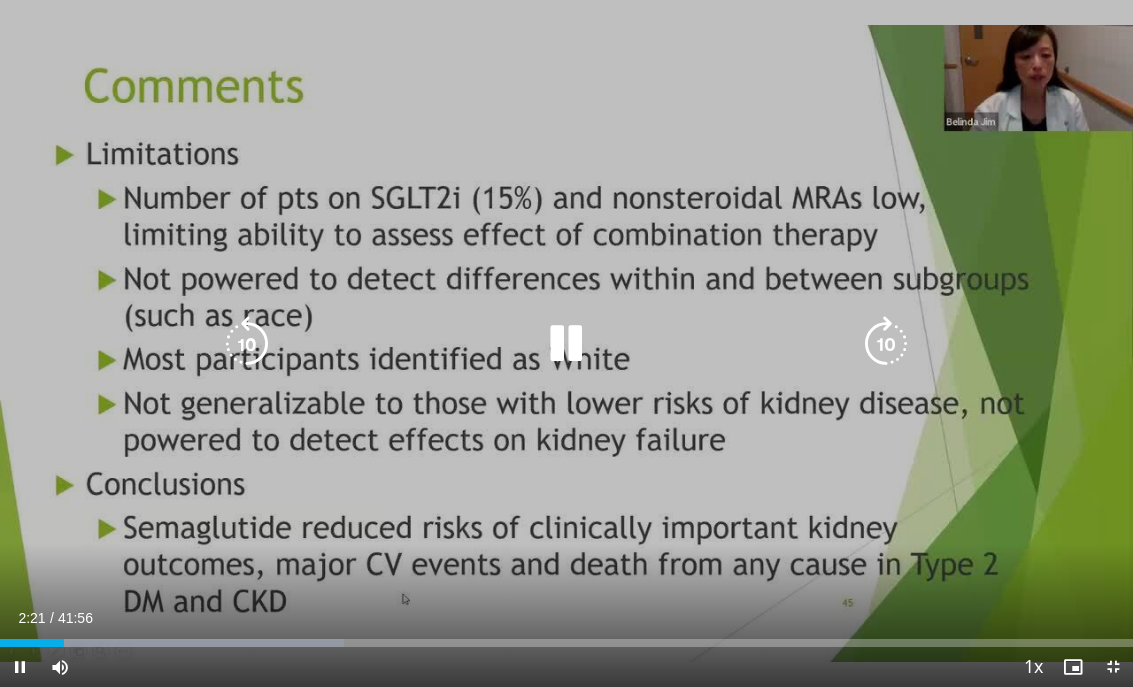 click at bounding box center [247, 344] 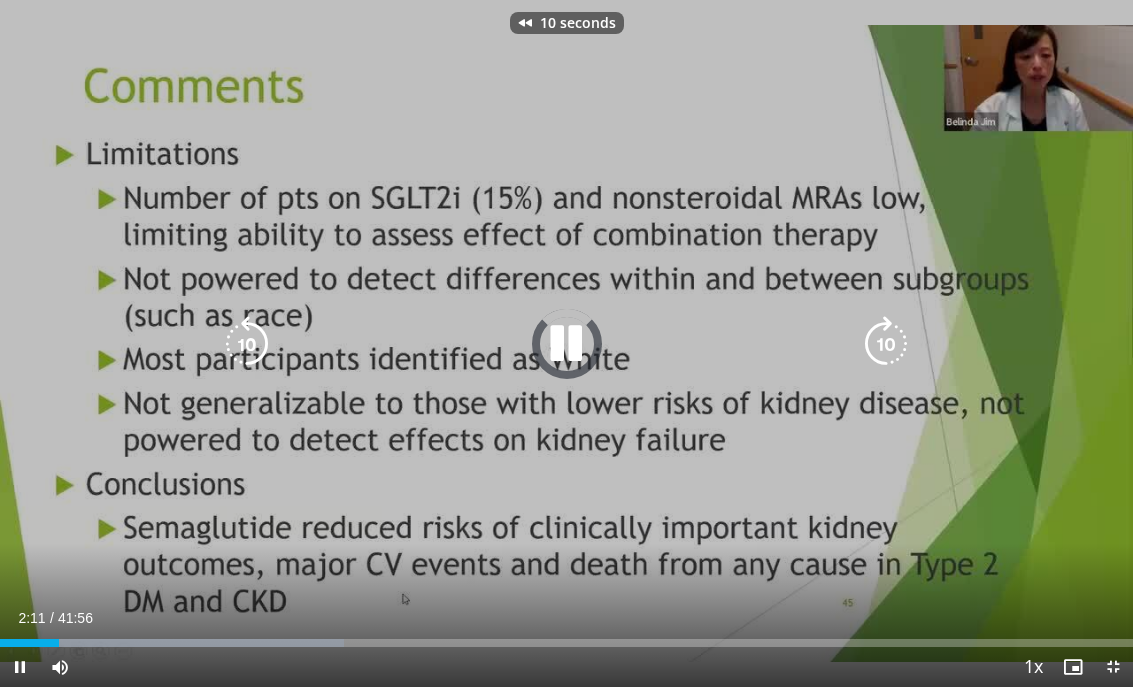 click at bounding box center (247, 344) 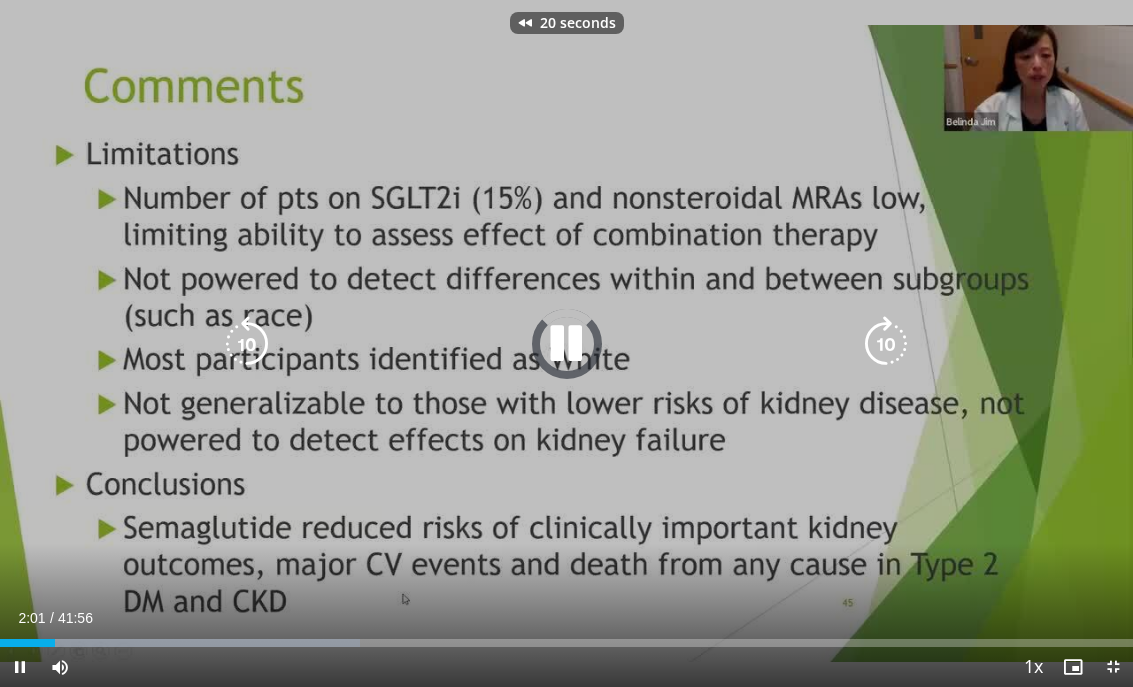 click at bounding box center [247, 344] 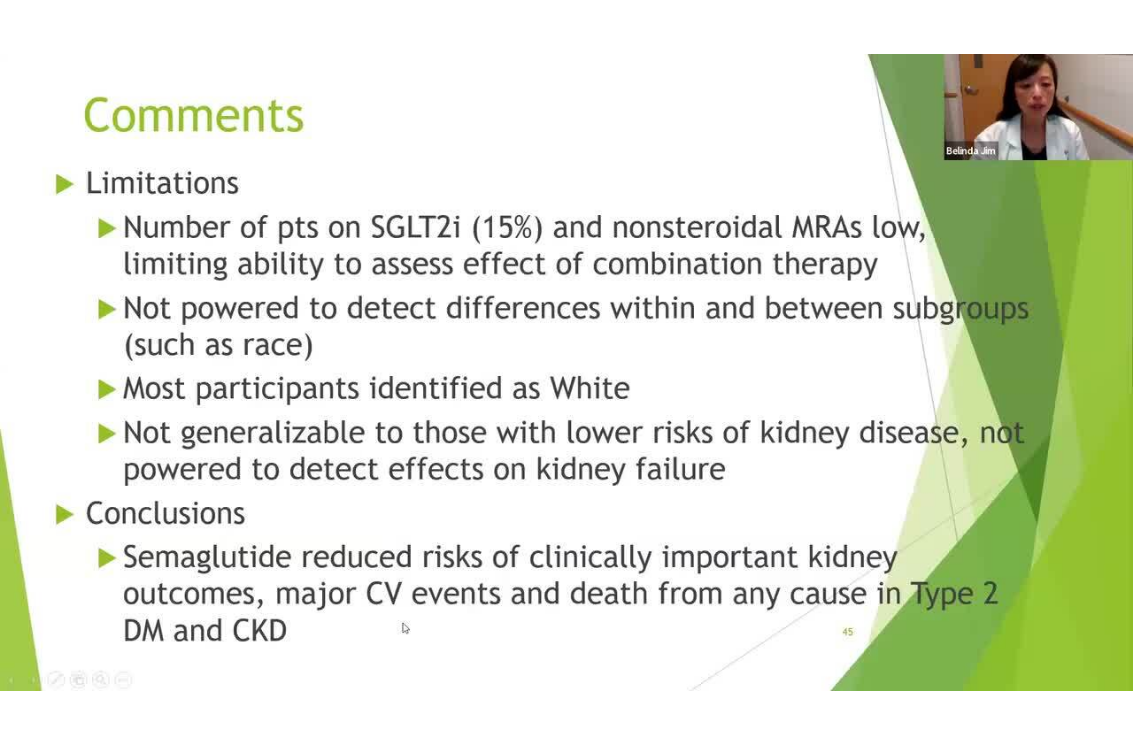 scroll, scrollTop: 0, scrollLeft: 0, axis: both 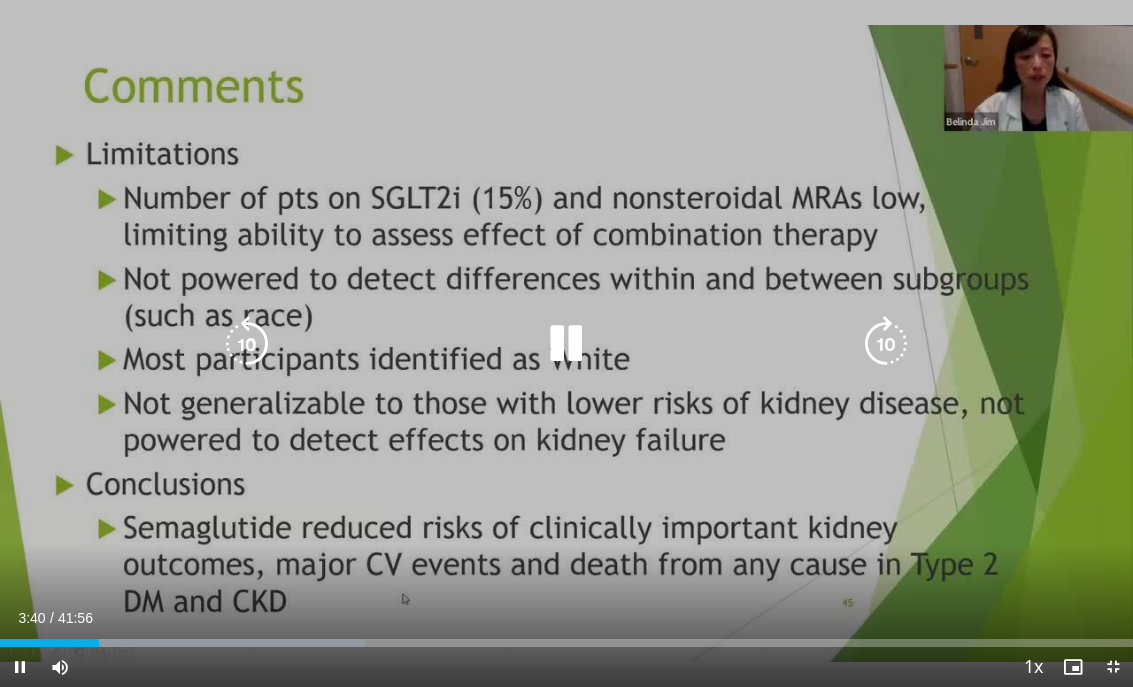 click at bounding box center (247, 344) 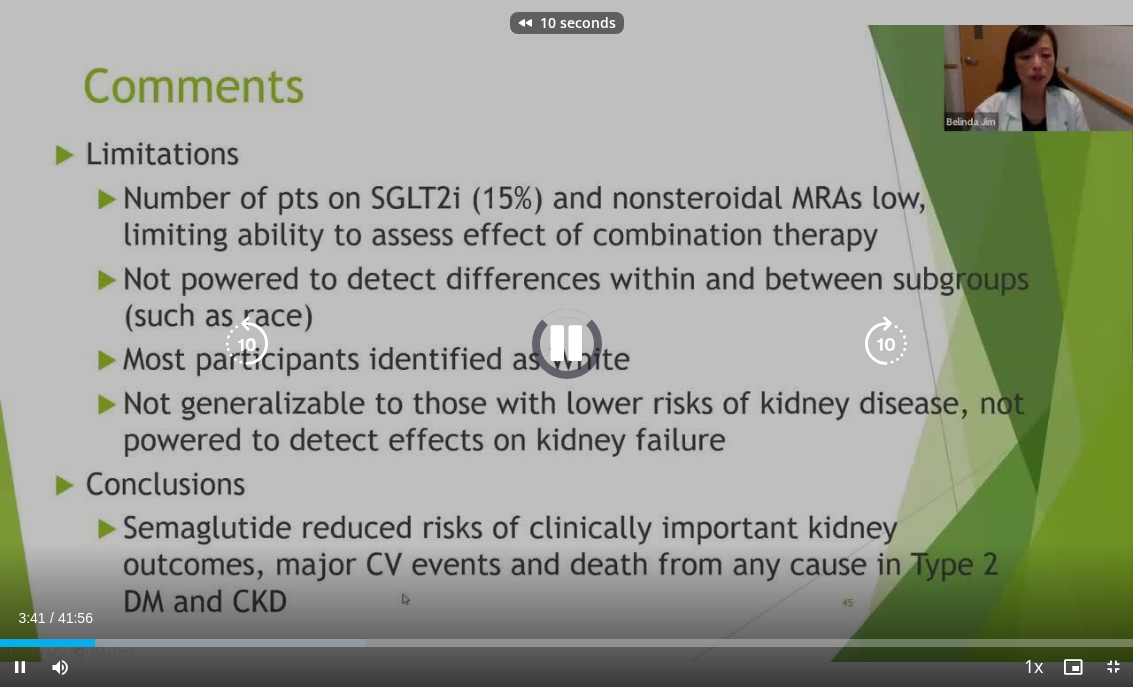 click at bounding box center [247, 344] 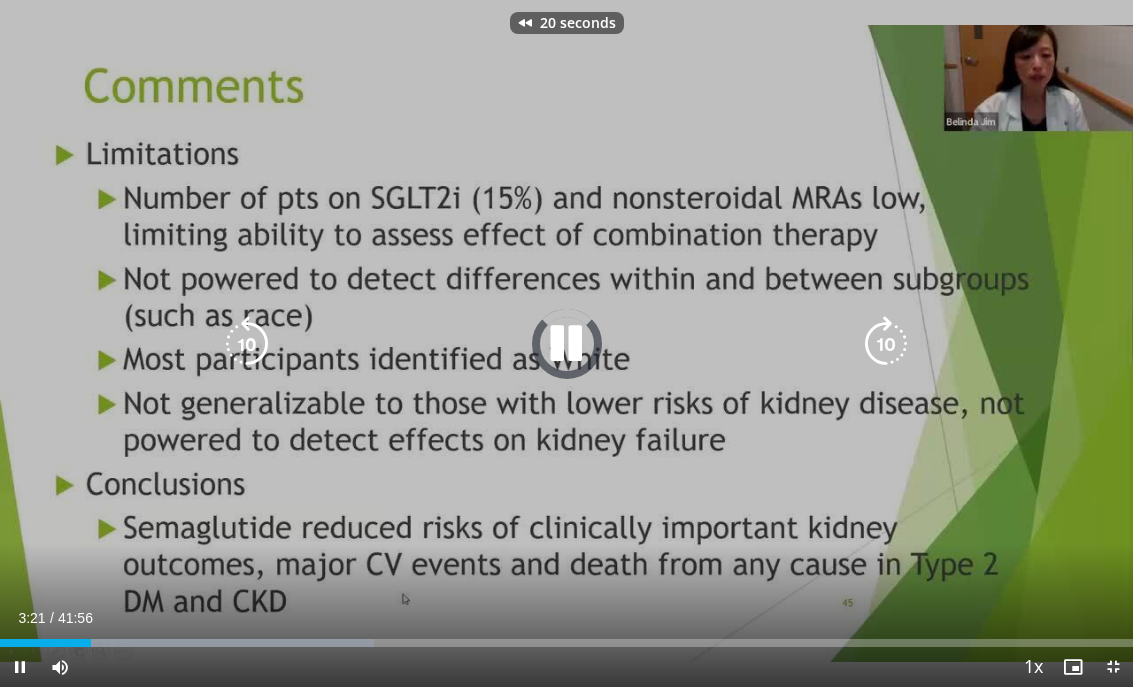 click at bounding box center (247, 344) 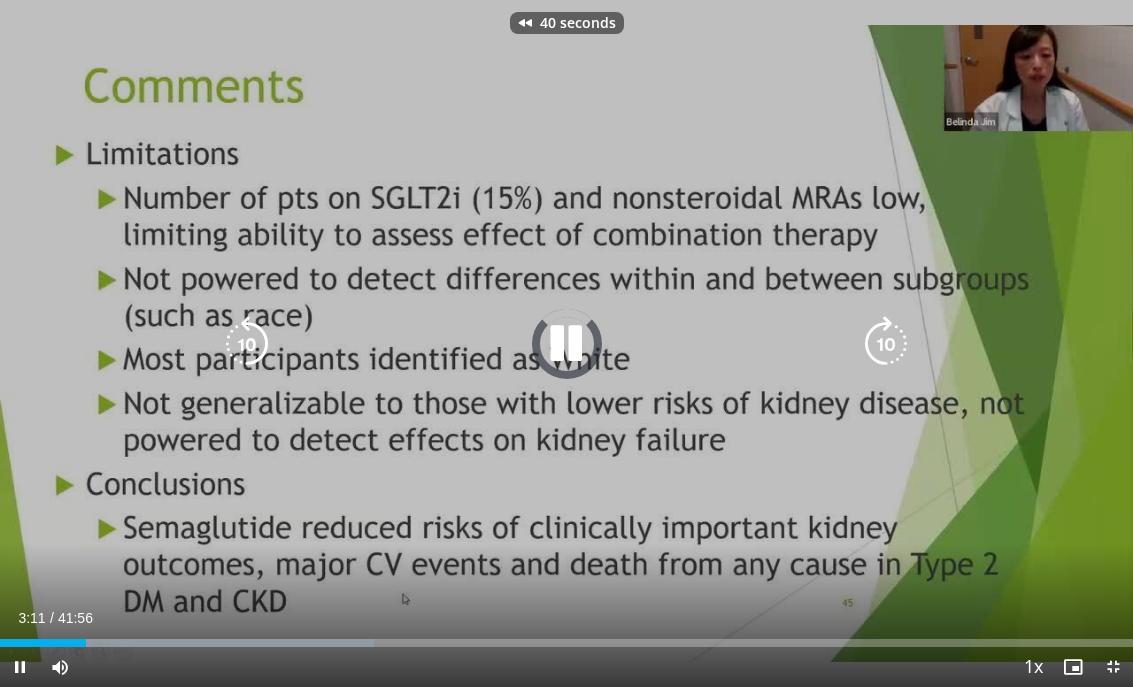 click at bounding box center (247, 344) 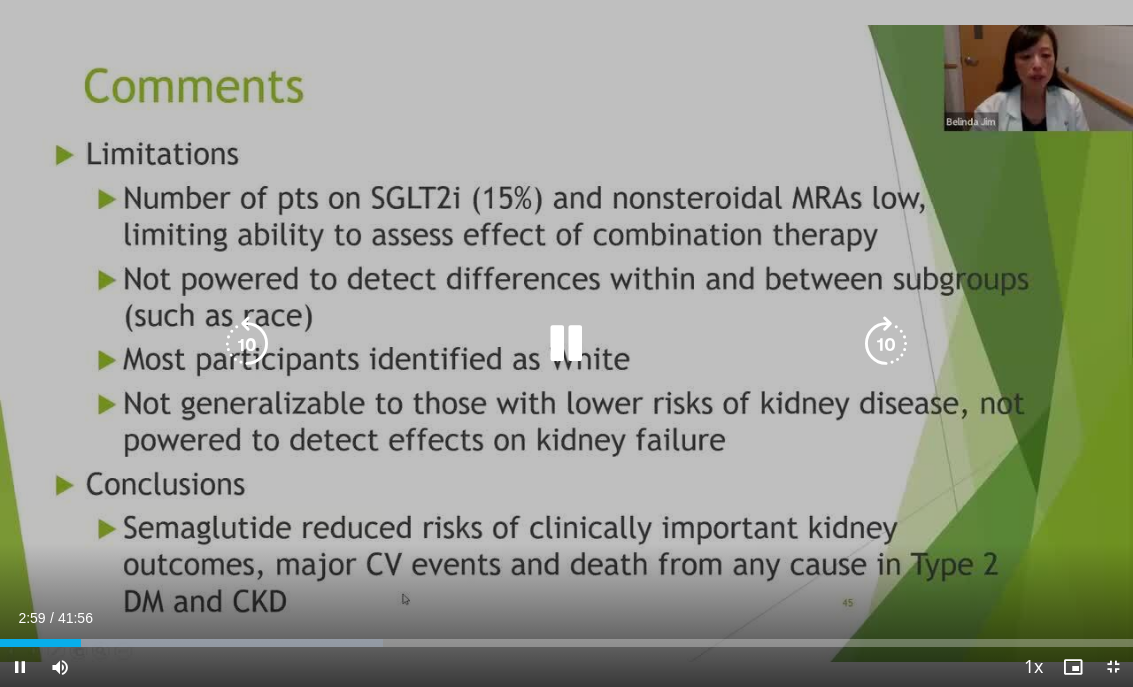 click at bounding box center [247, 344] 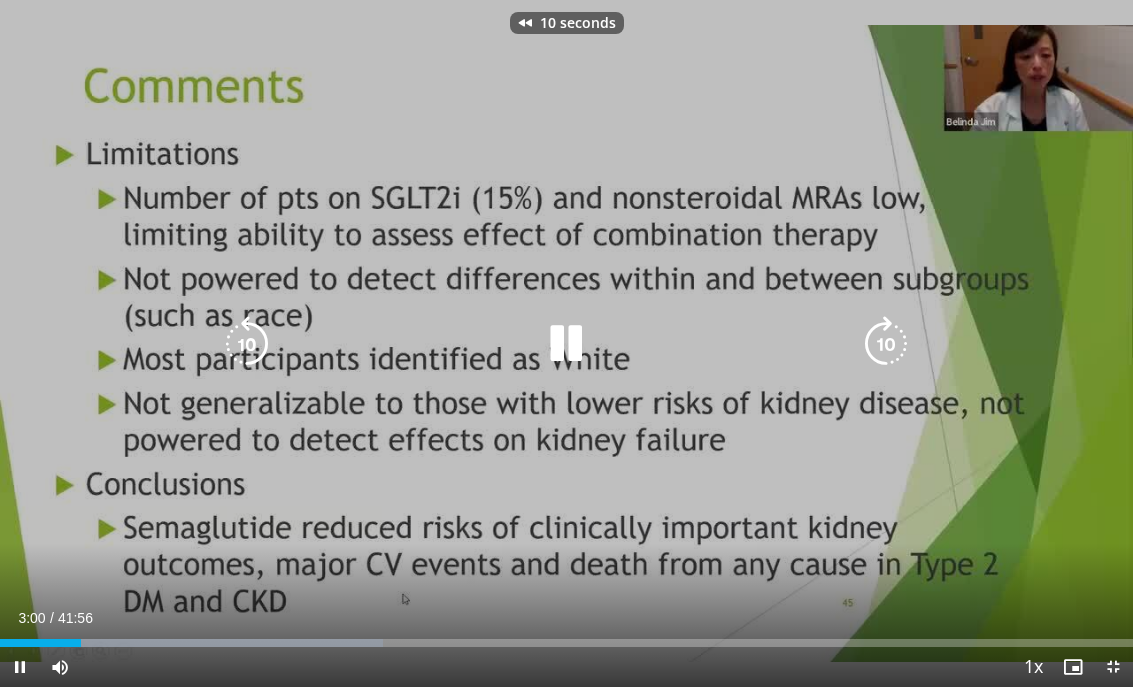 click at bounding box center (247, 344) 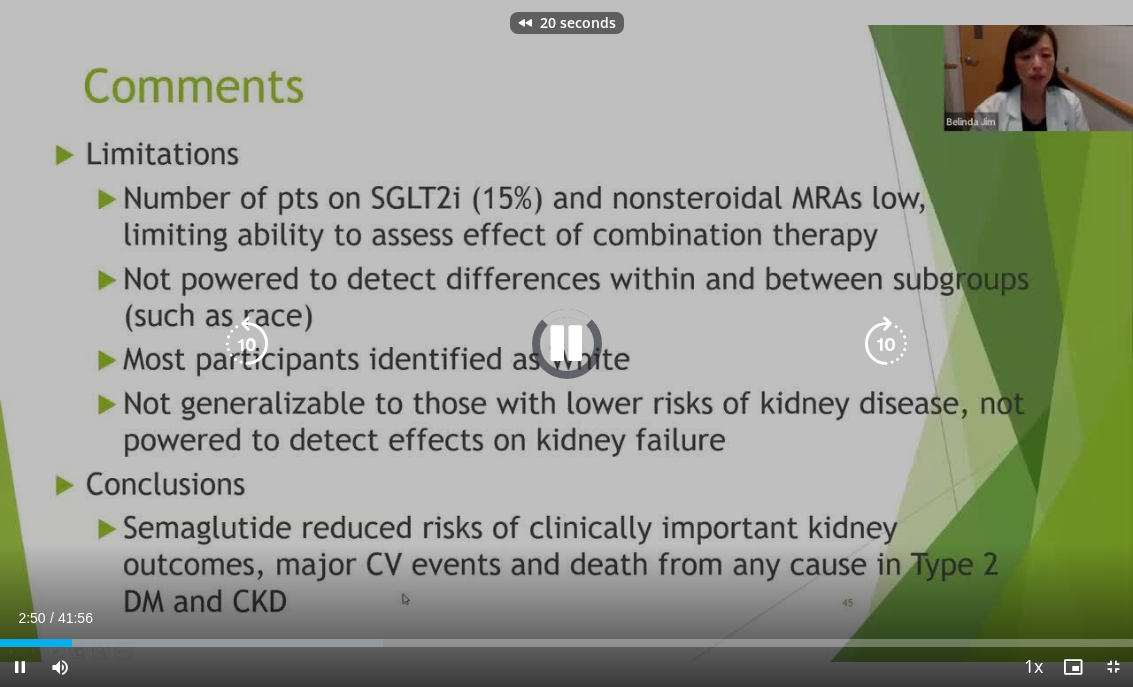 click at bounding box center (247, 344) 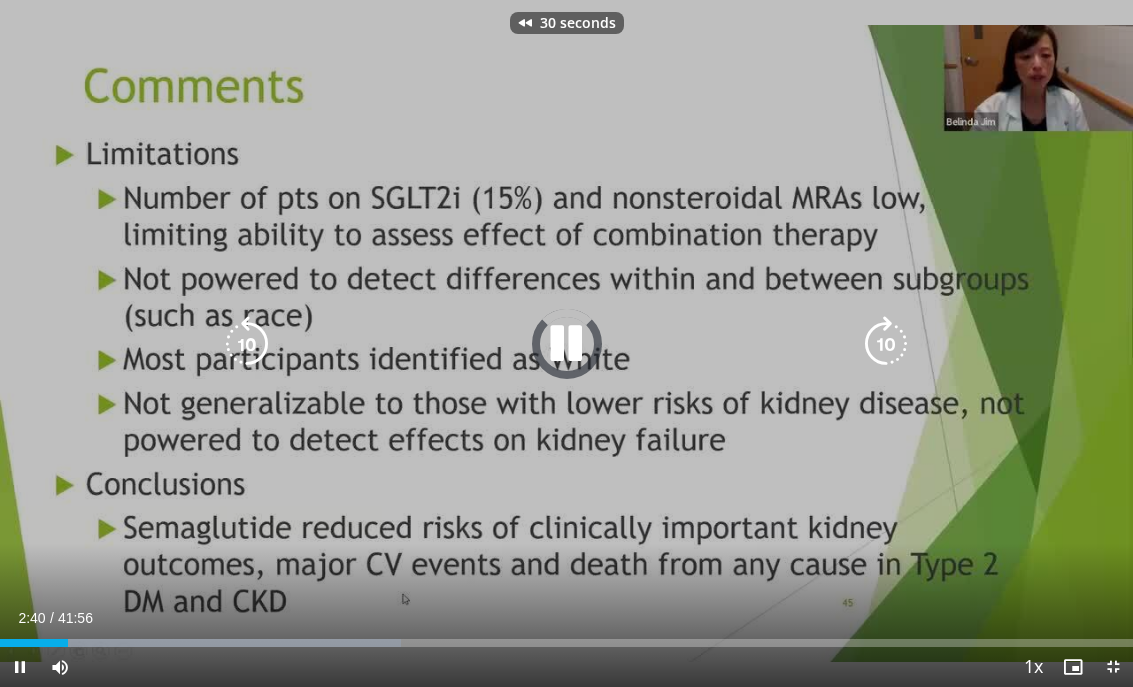 click at bounding box center (247, 344) 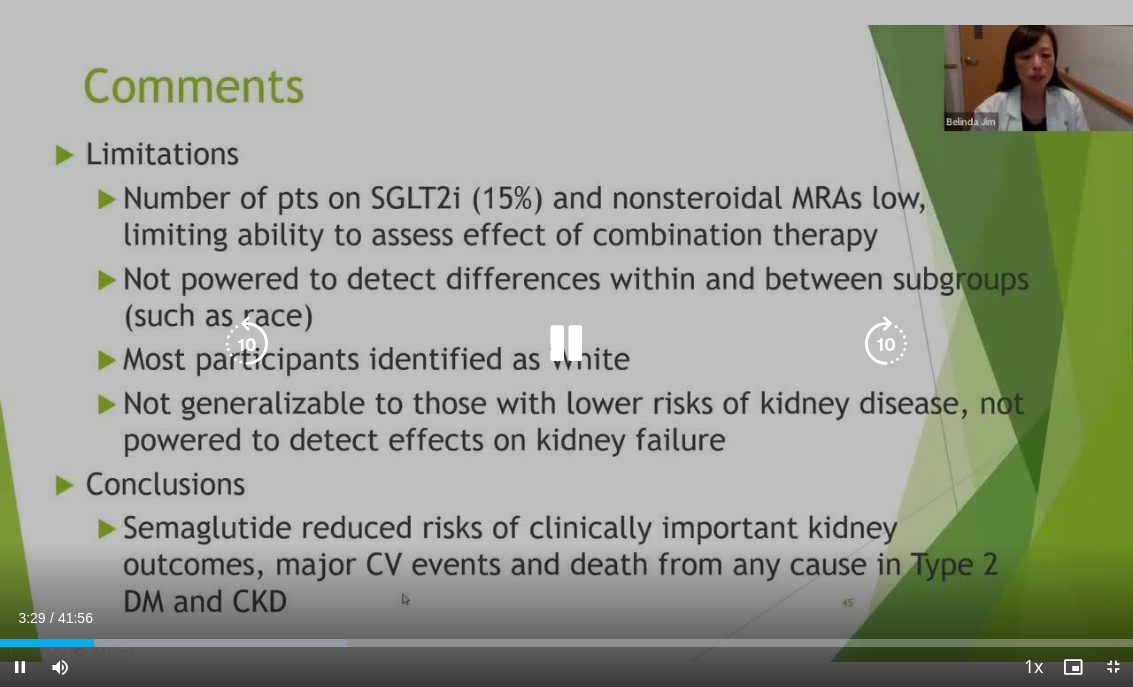 click at bounding box center (247, 344) 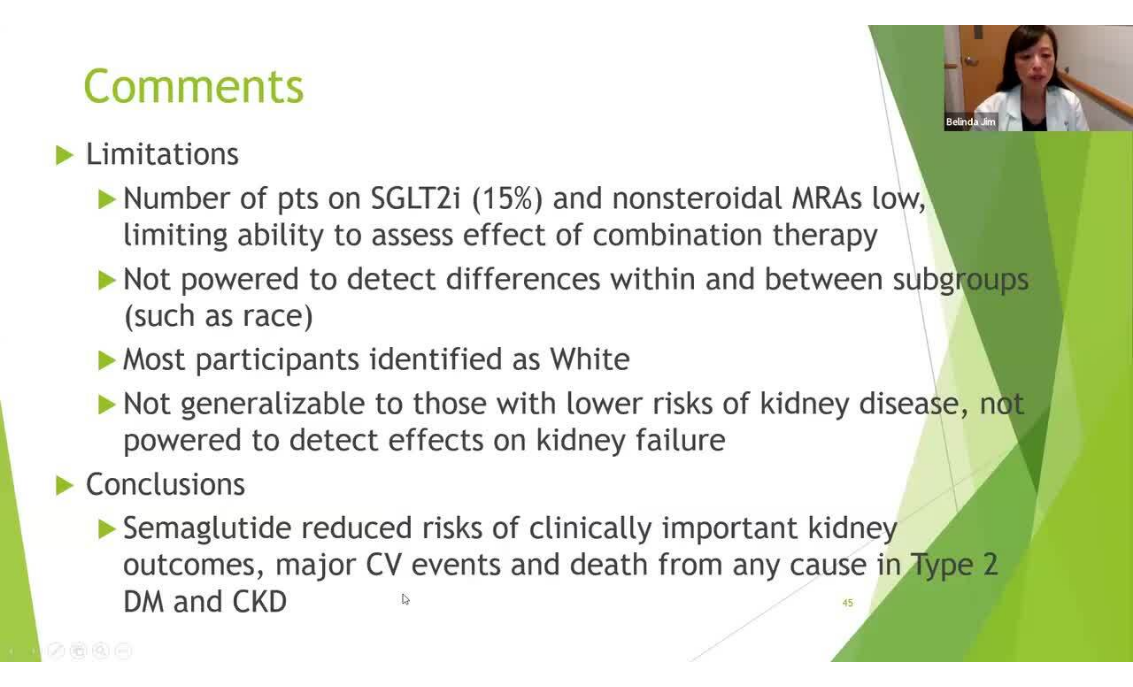 click on "10 seconds
Tap to unmute" at bounding box center [566, 343] 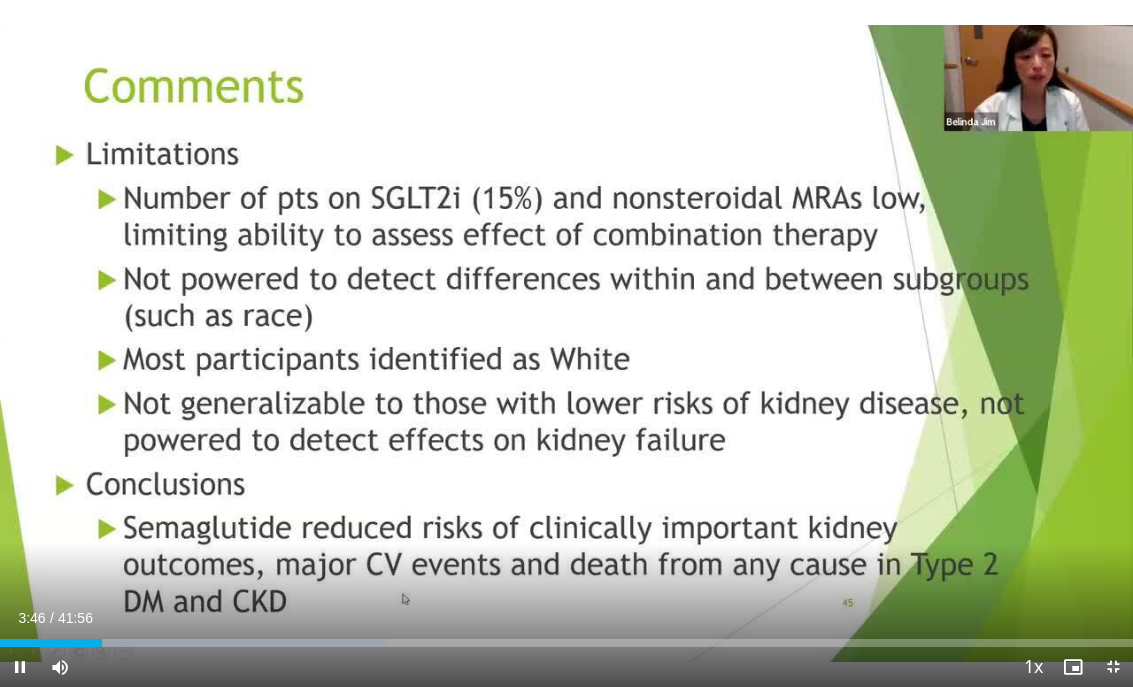 click at bounding box center (247, 344) 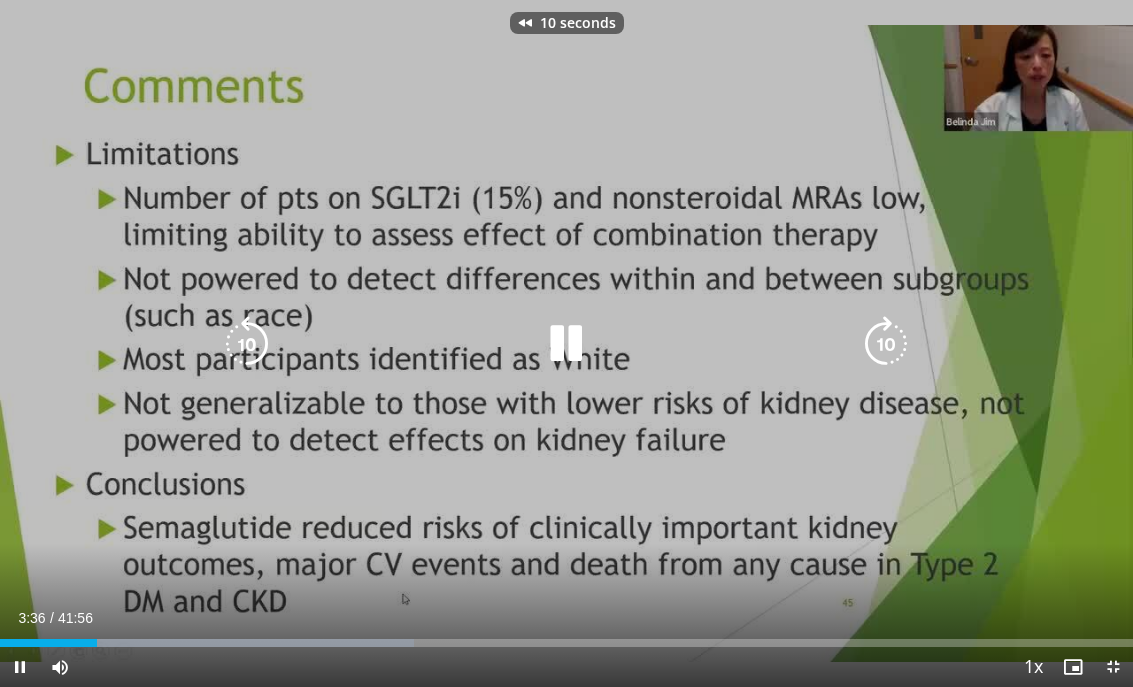 click at bounding box center [247, 344] 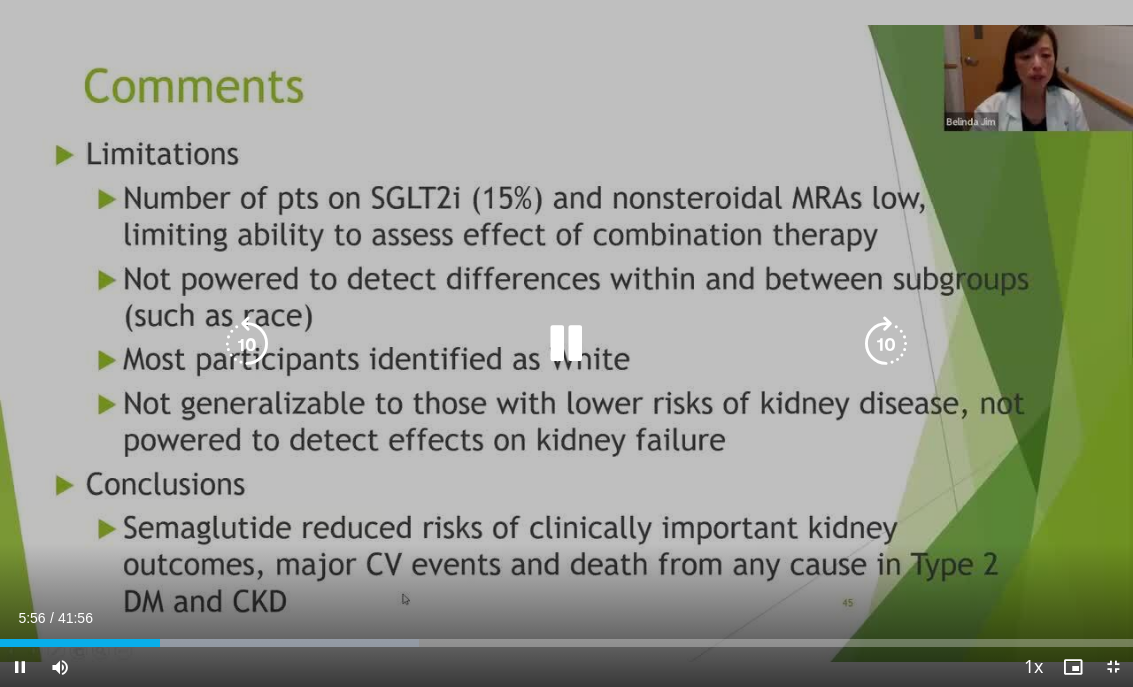 click at bounding box center (247, 344) 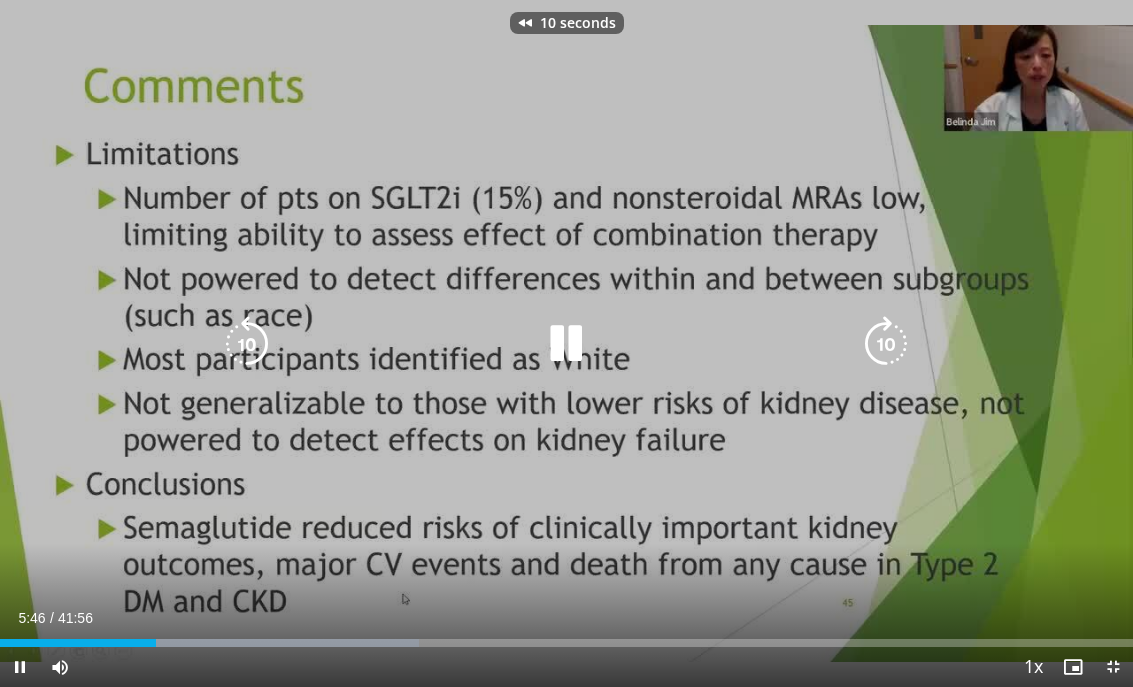 click at bounding box center [247, 344] 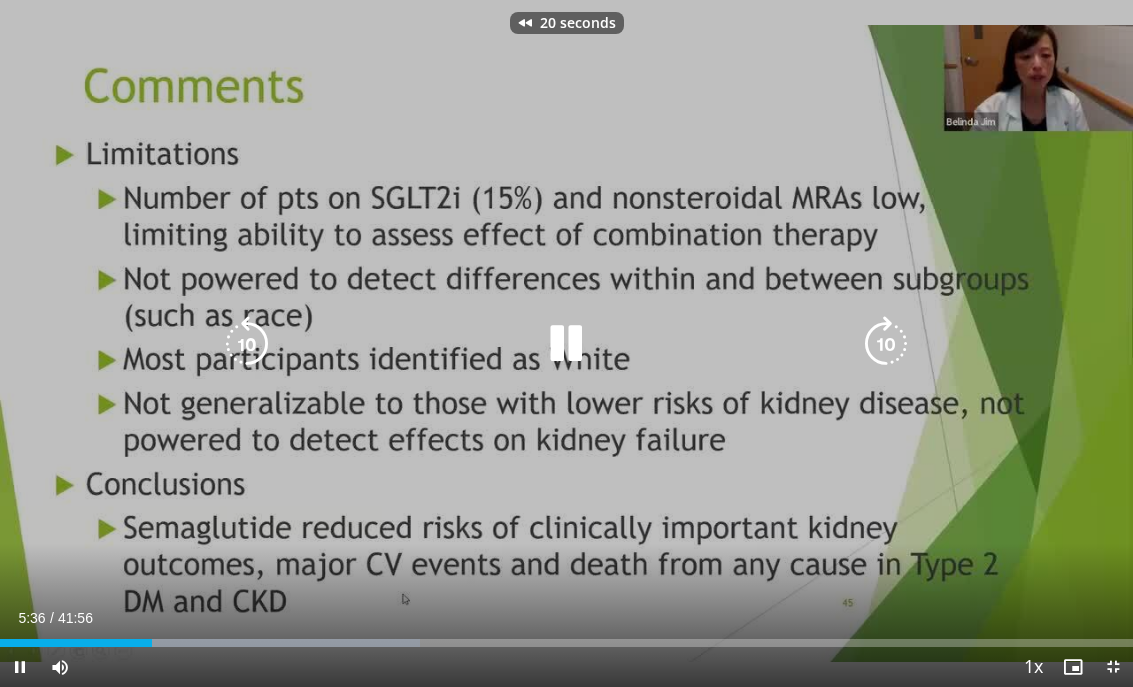 click at bounding box center (247, 344) 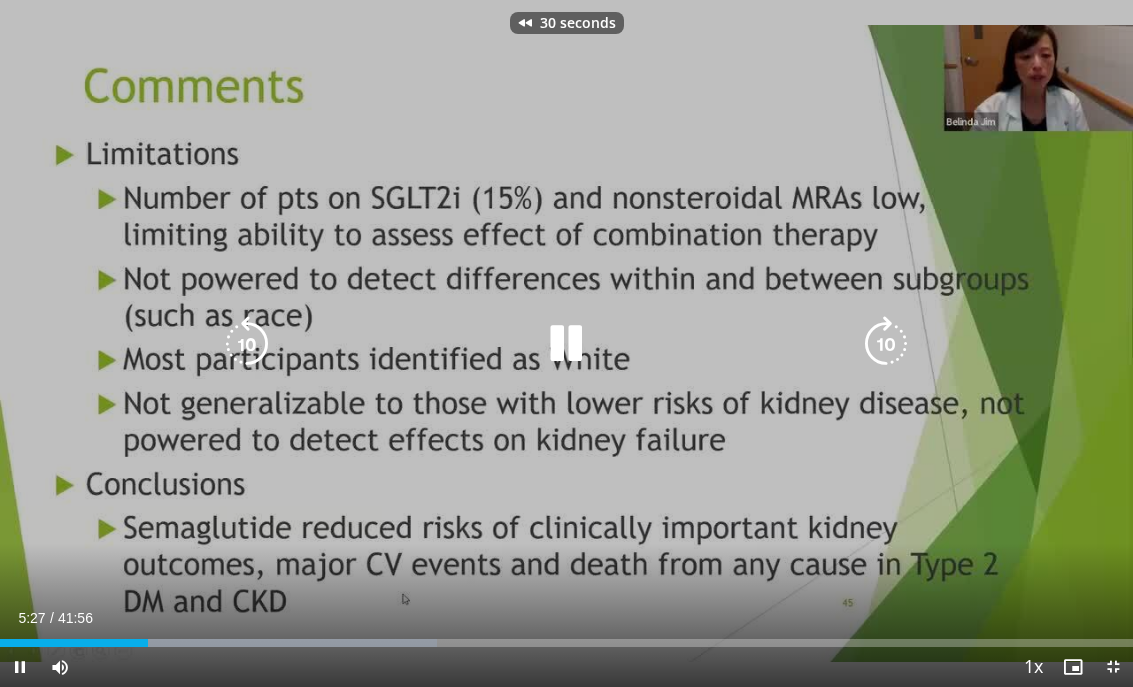 click at bounding box center (247, 344) 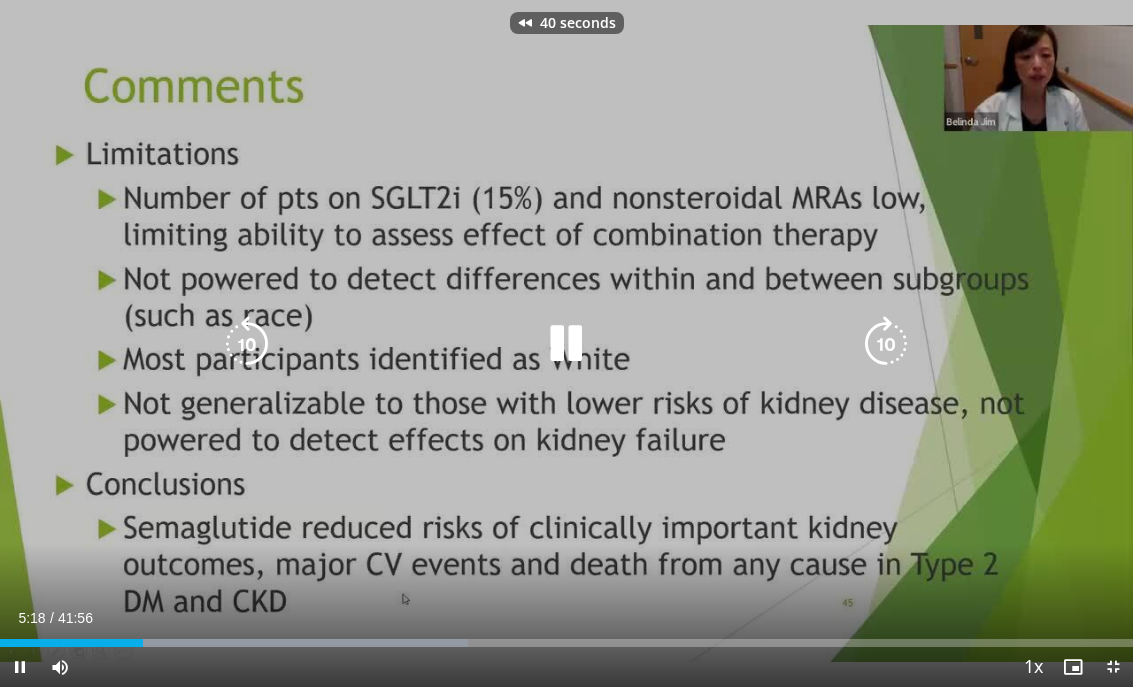 click at bounding box center [247, 344] 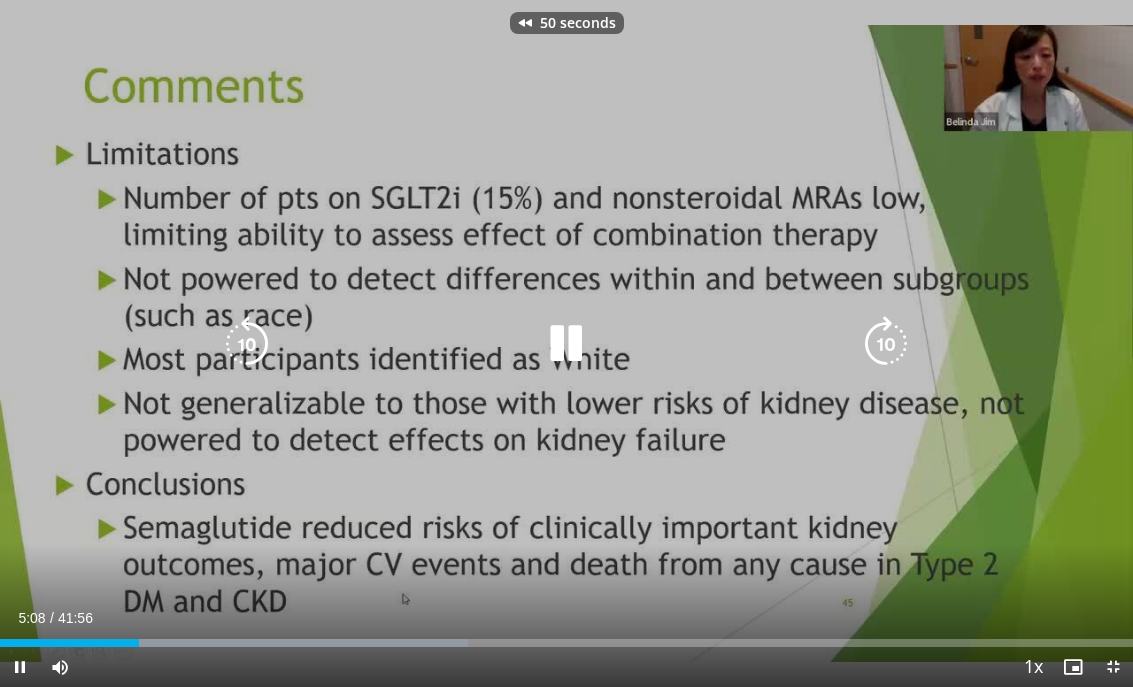 click at bounding box center [247, 344] 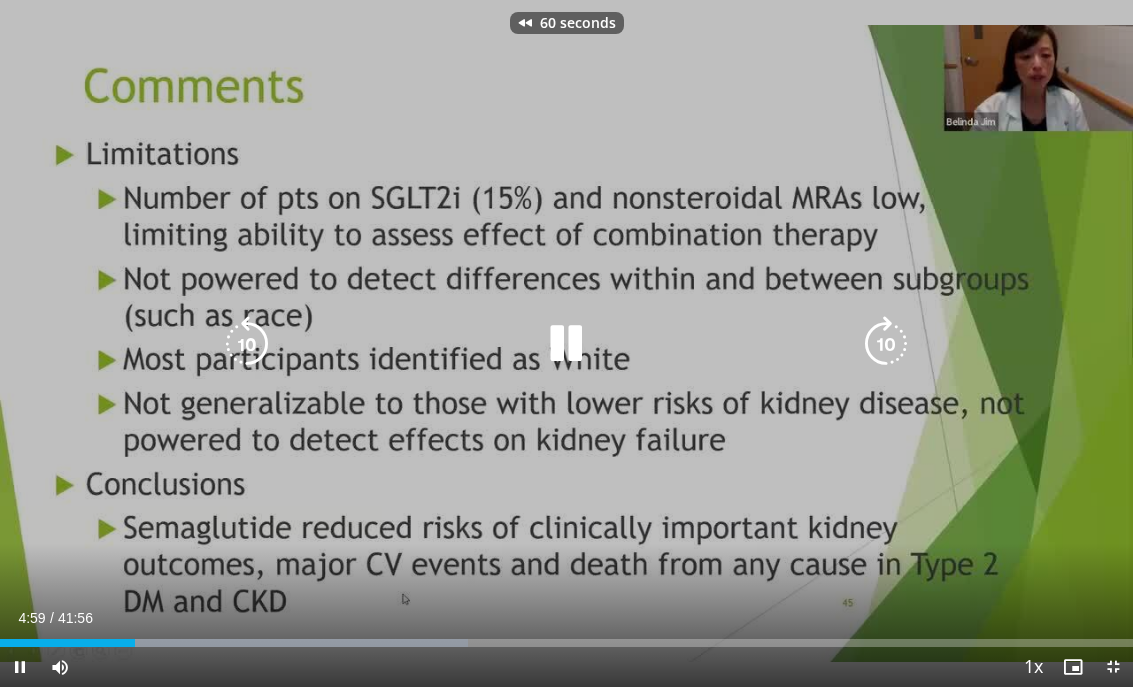 click at bounding box center (247, 344) 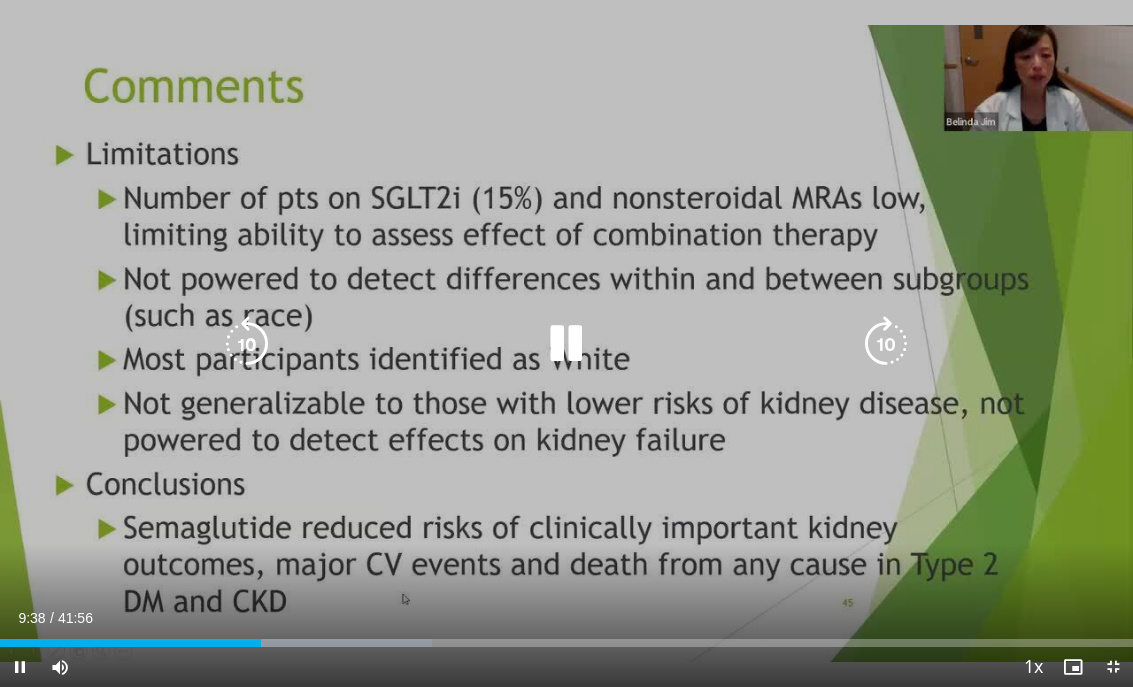 click at bounding box center (247, 344) 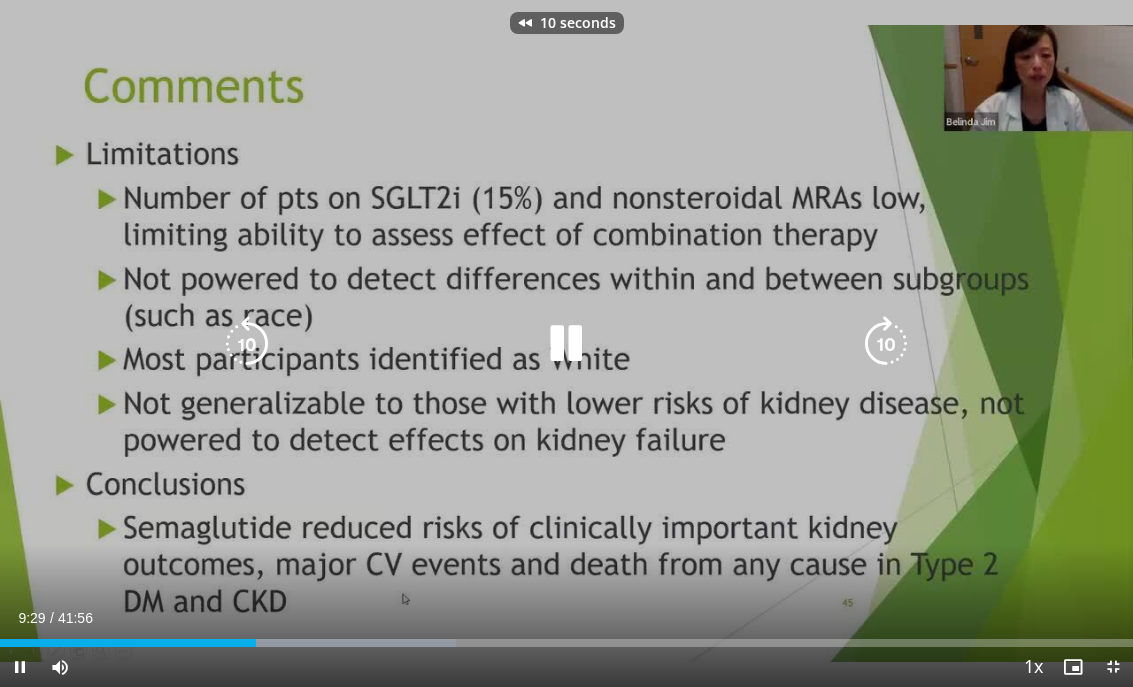 click at bounding box center (247, 344) 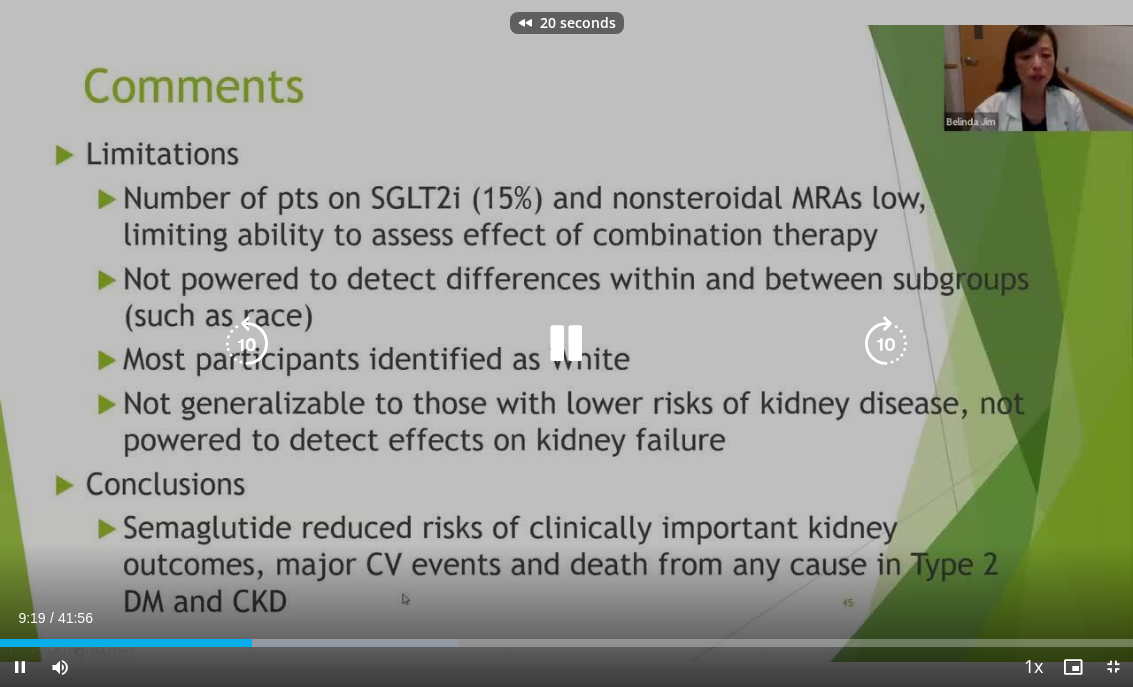 click at bounding box center (247, 344) 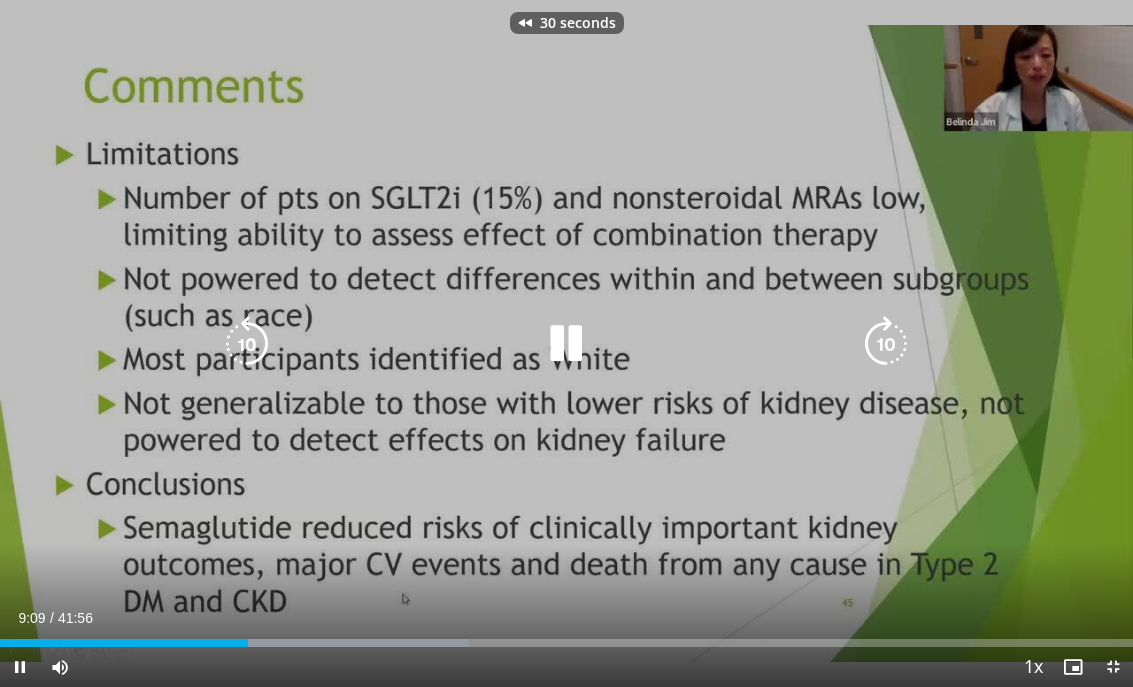 click at bounding box center [247, 344] 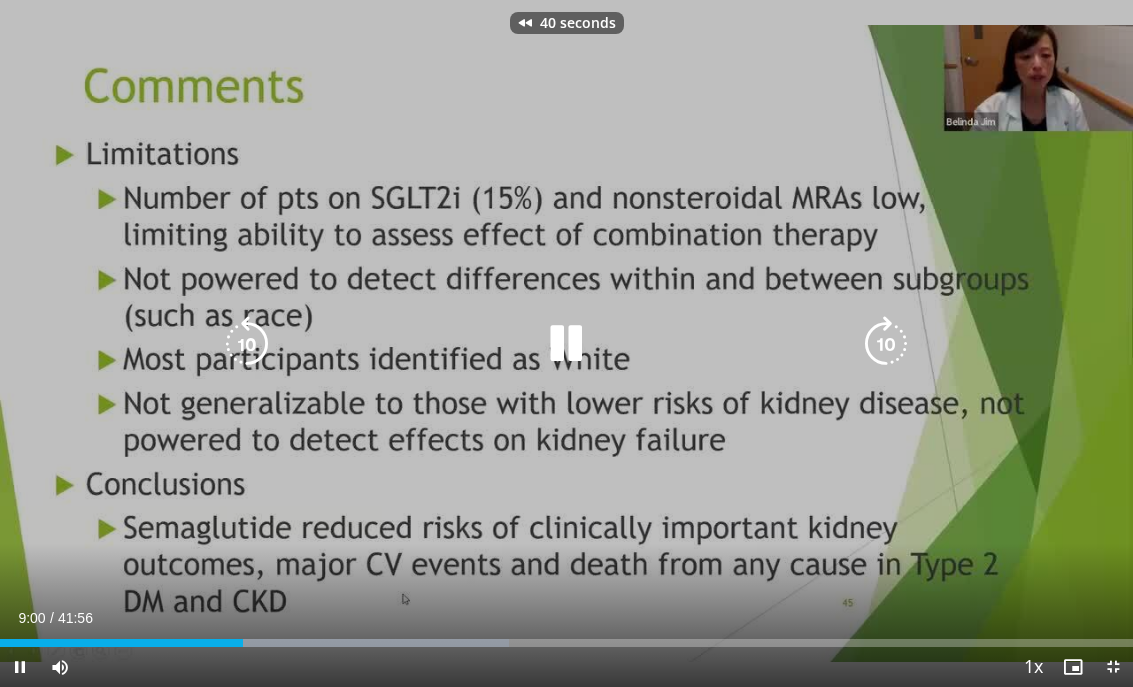 click at bounding box center (247, 344) 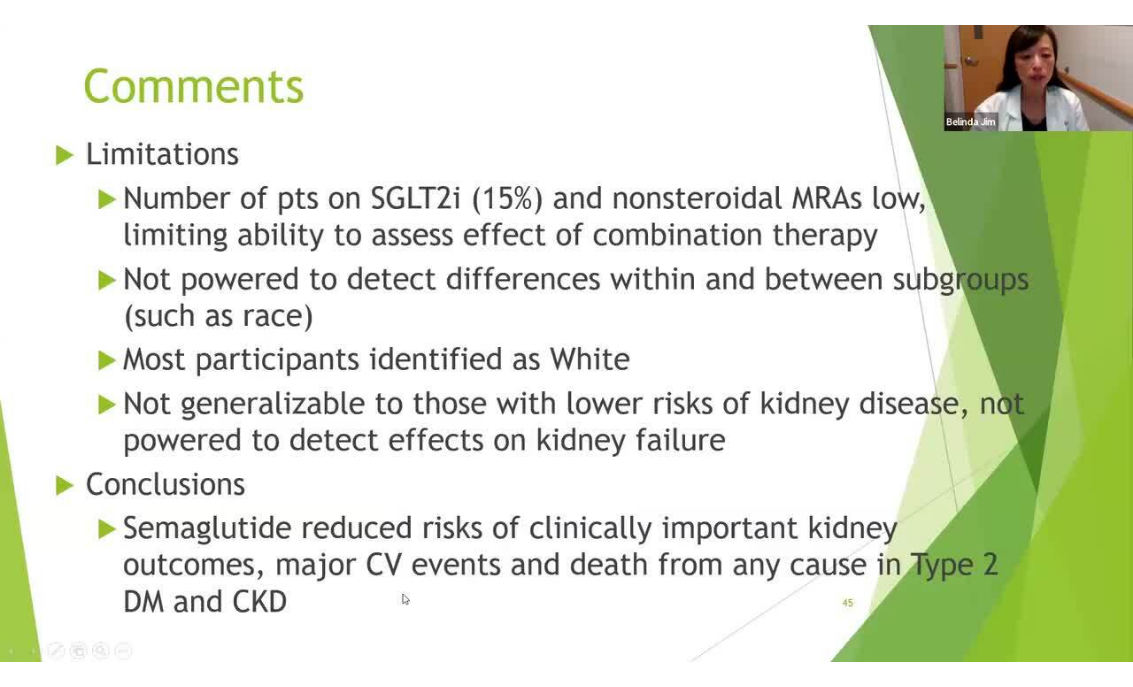 click at bounding box center (886, 344) 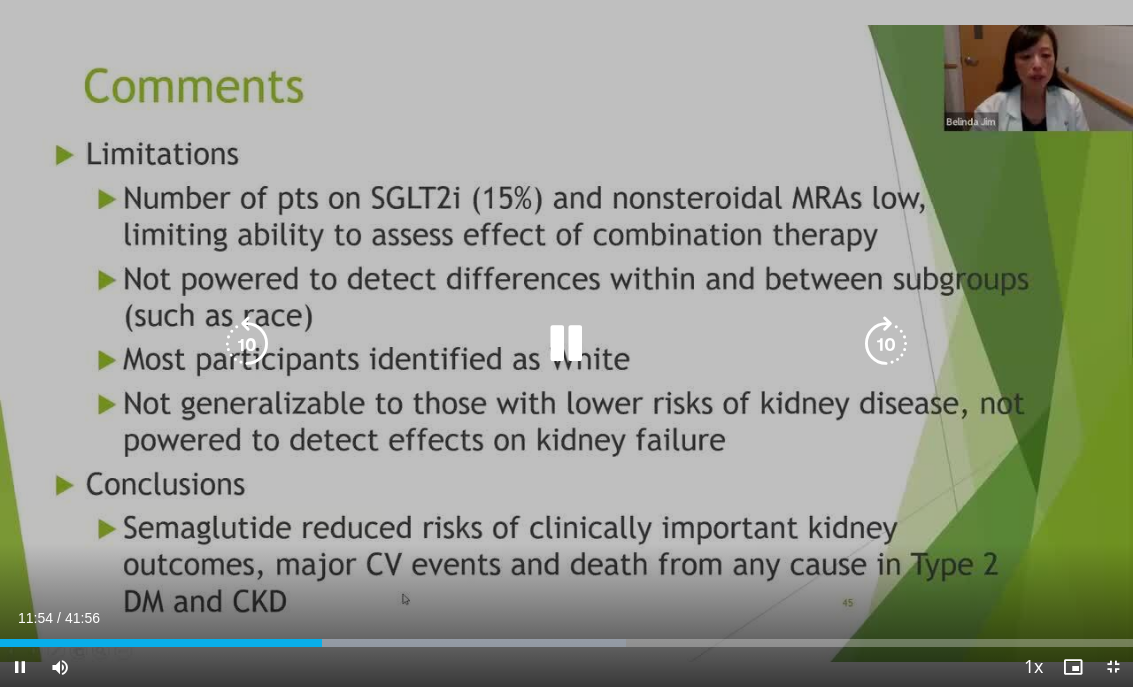 click at bounding box center [247, 344] 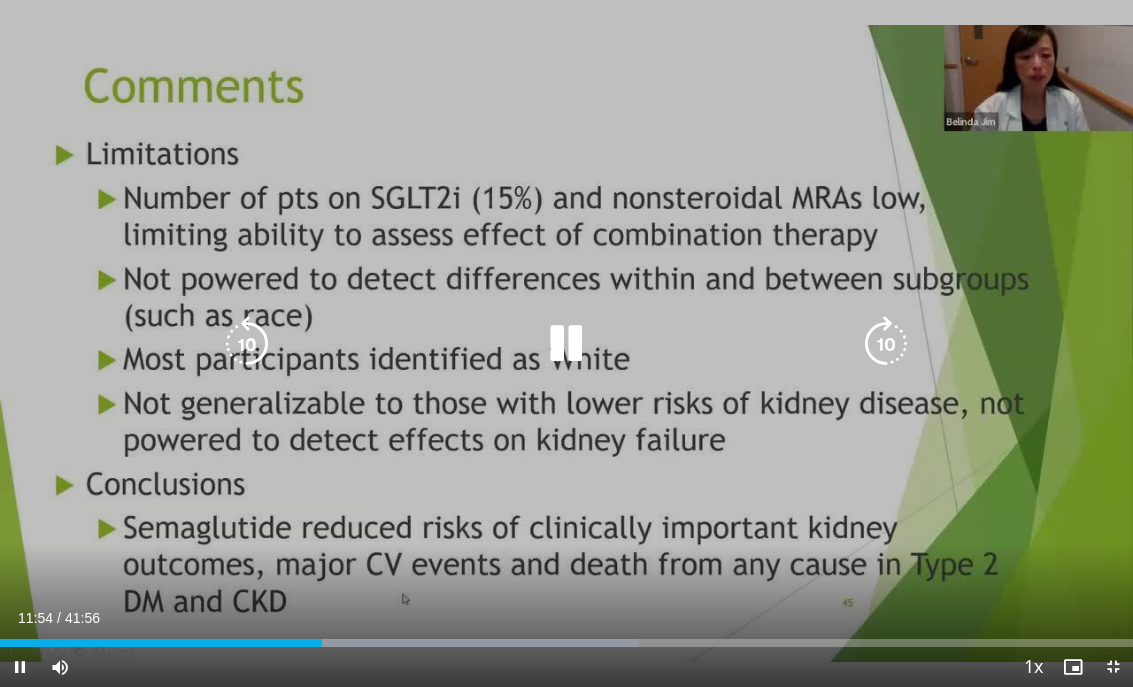 click at bounding box center [566, 344] 